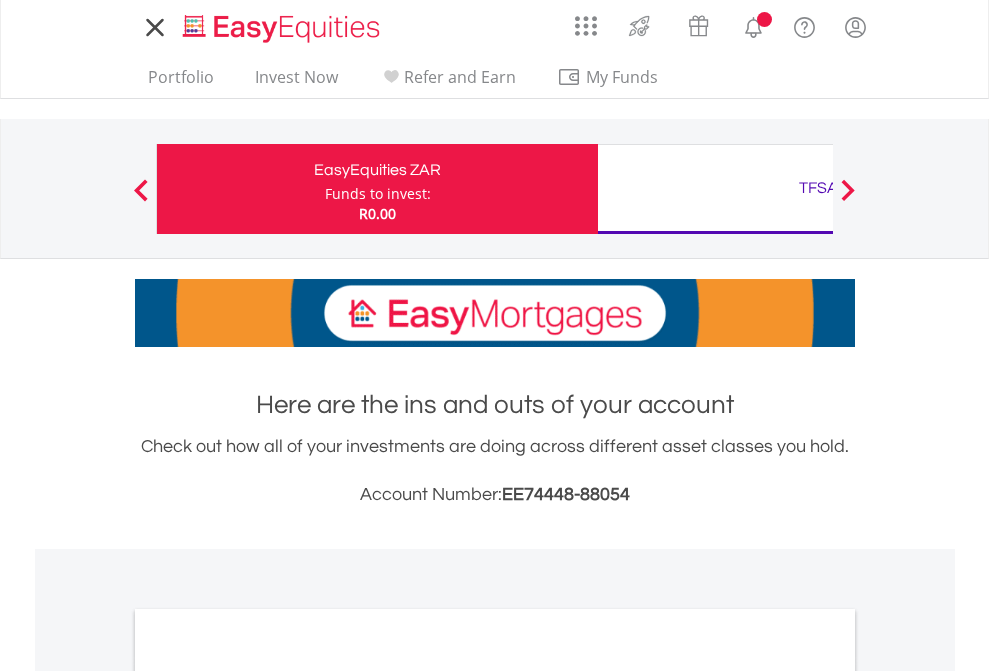 scroll, scrollTop: 0, scrollLeft: 0, axis: both 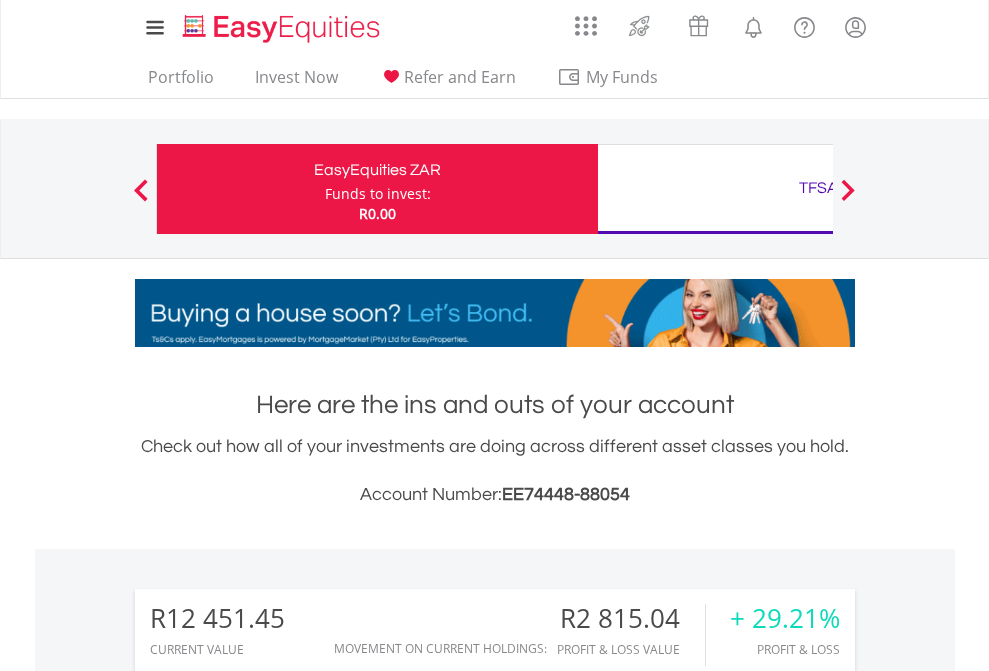 click on "Funds to invest:" at bounding box center [378, 194] 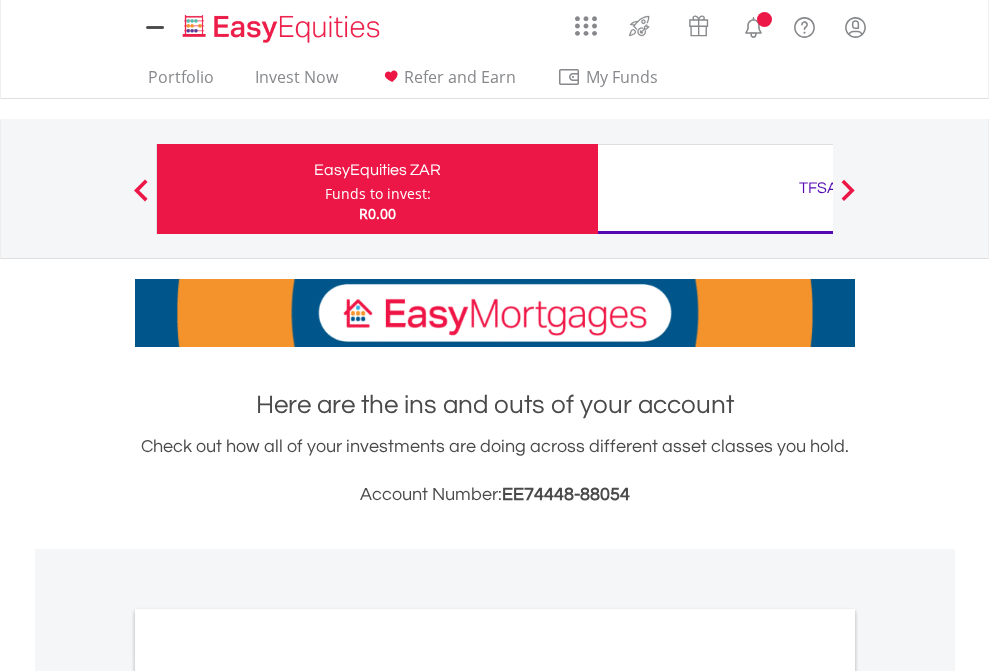 scroll, scrollTop: 0, scrollLeft: 0, axis: both 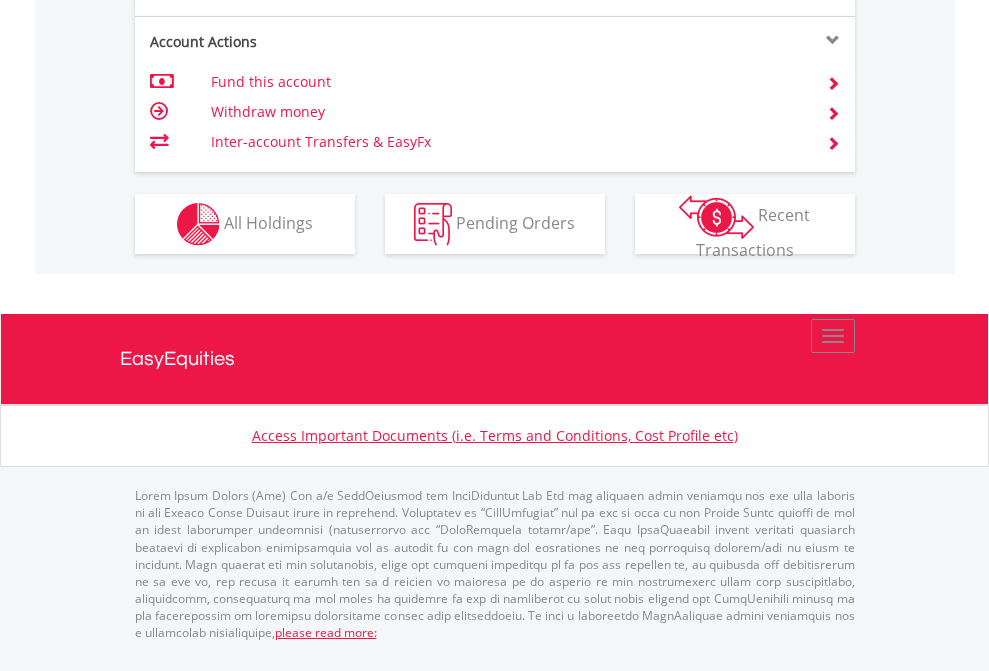 click on "Investment types" at bounding box center (706, -337) 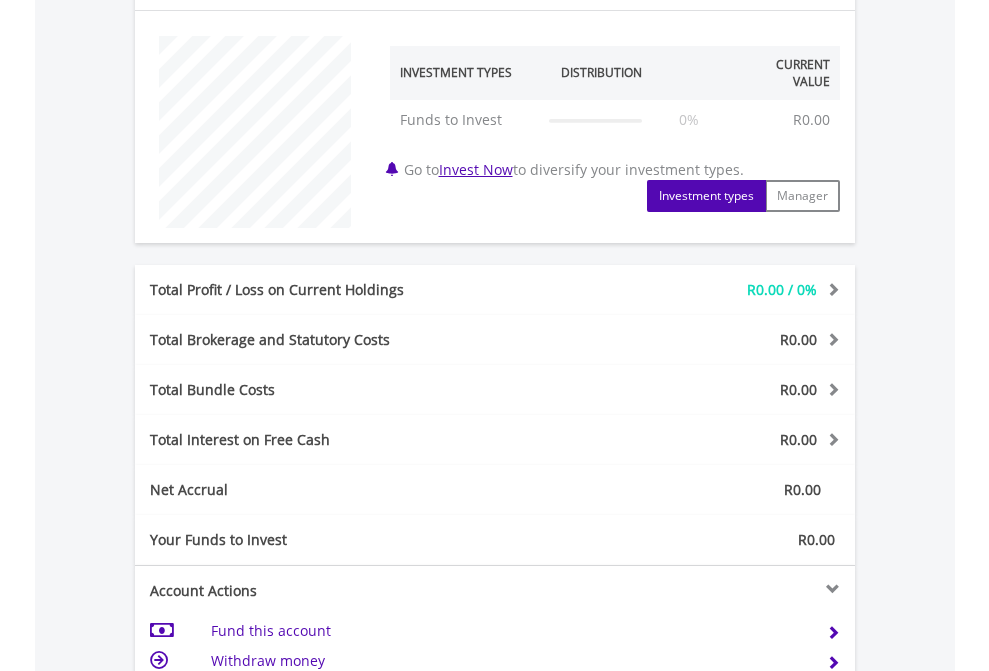 scroll, scrollTop: 1342, scrollLeft: 0, axis: vertical 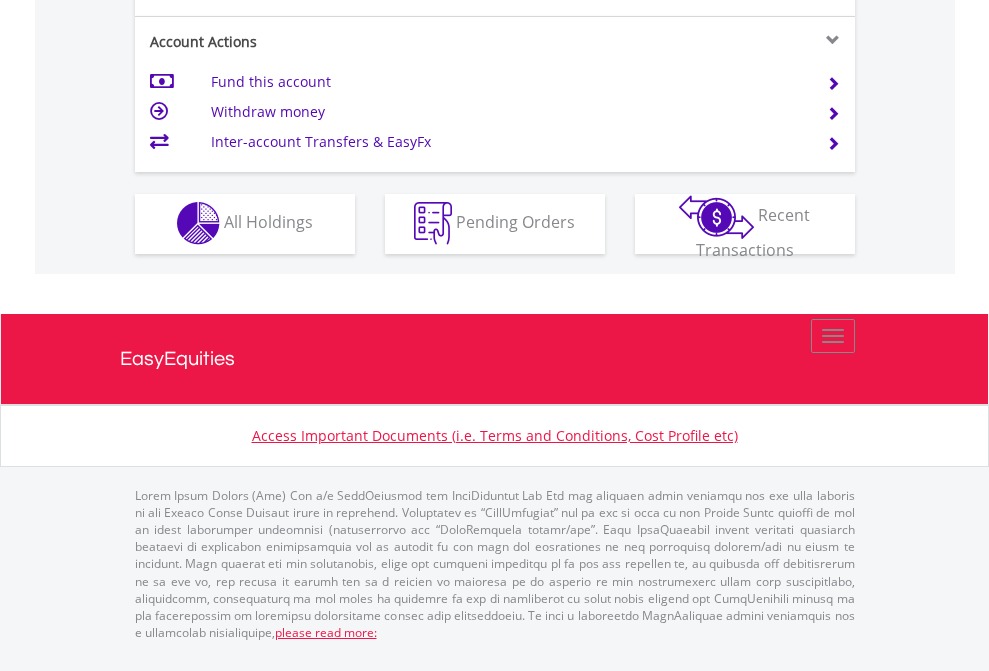 click on "Investment types" at bounding box center (706, -353) 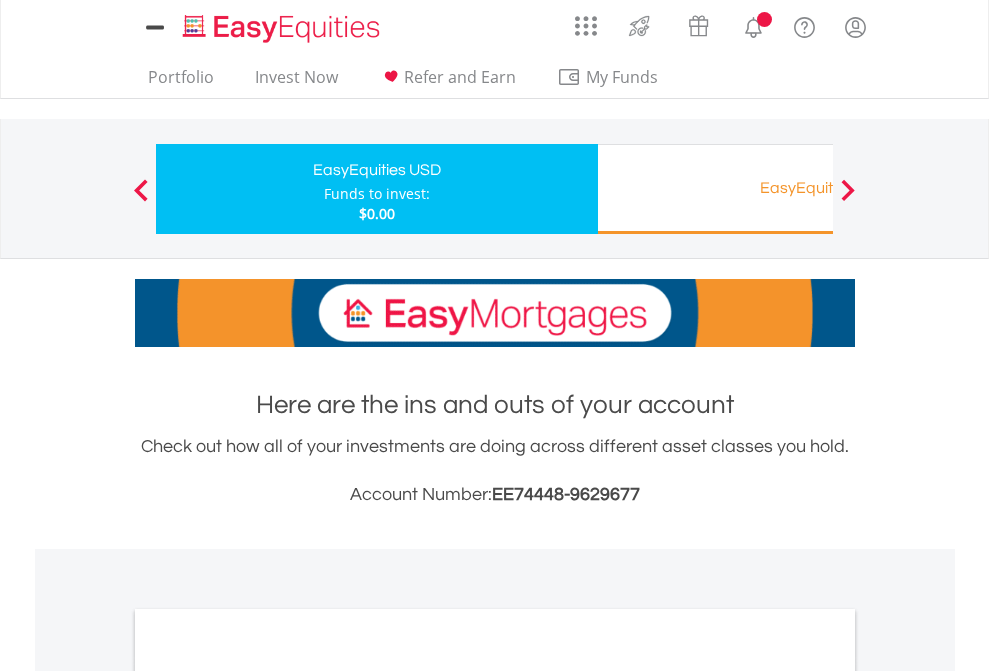 scroll, scrollTop: 0, scrollLeft: 0, axis: both 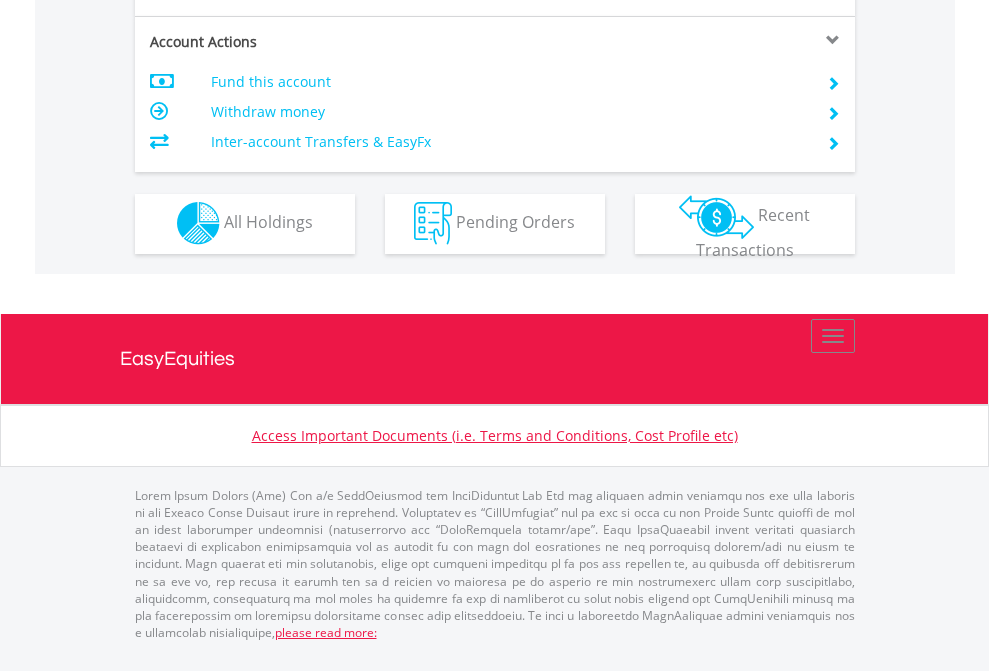 click on "Investment types" at bounding box center [706, -353] 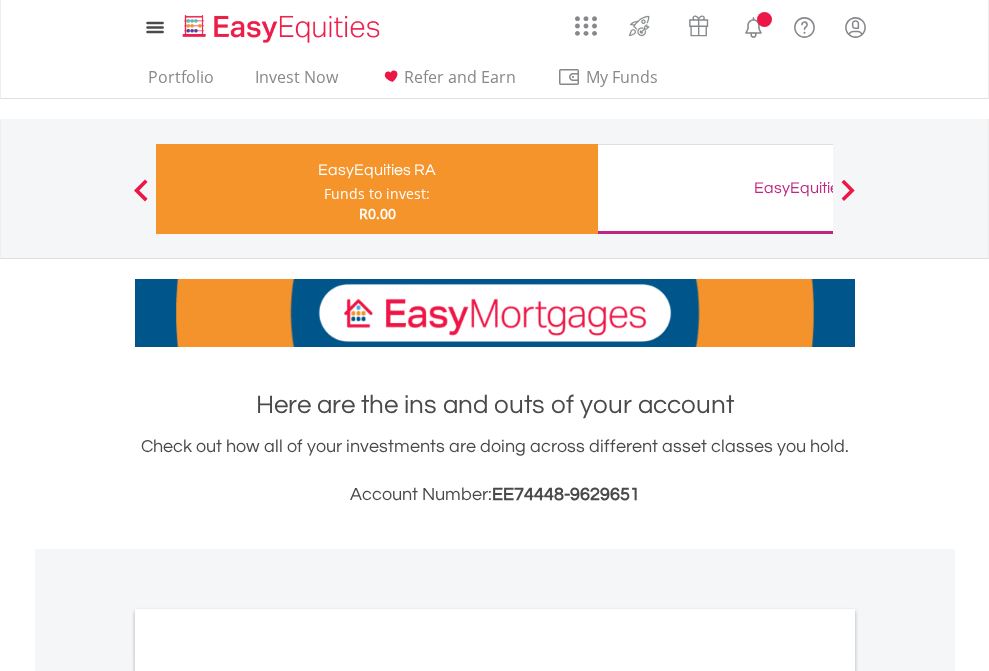 scroll, scrollTop: 0, scrollLeft: 0, axis: both 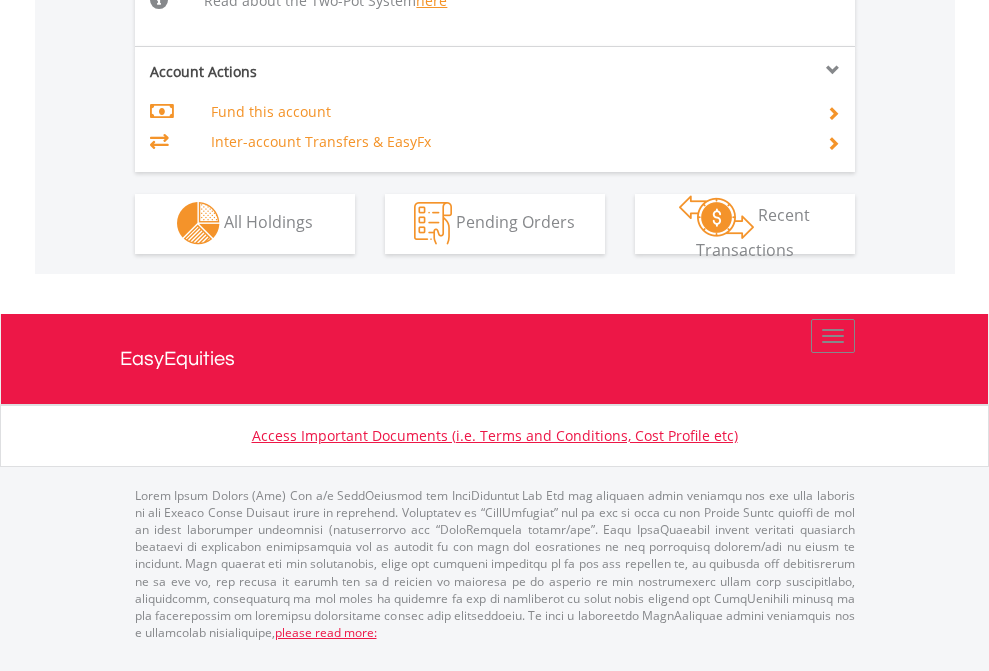click on "Investment types" at bounding box center [706, -534] 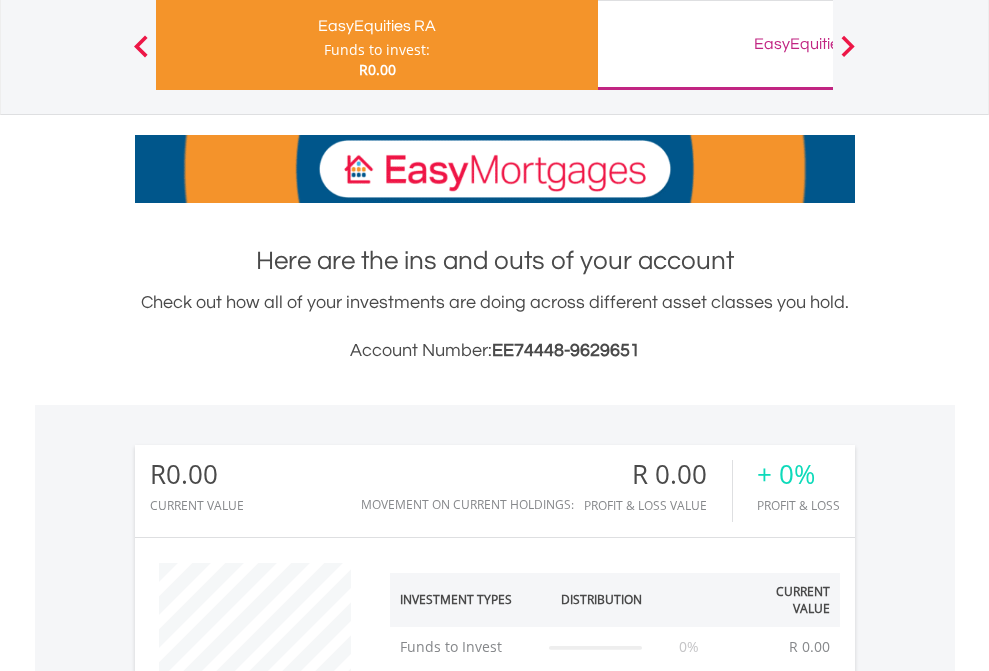 click on "EasyEquities GBP" at bounding box center [818, 44] 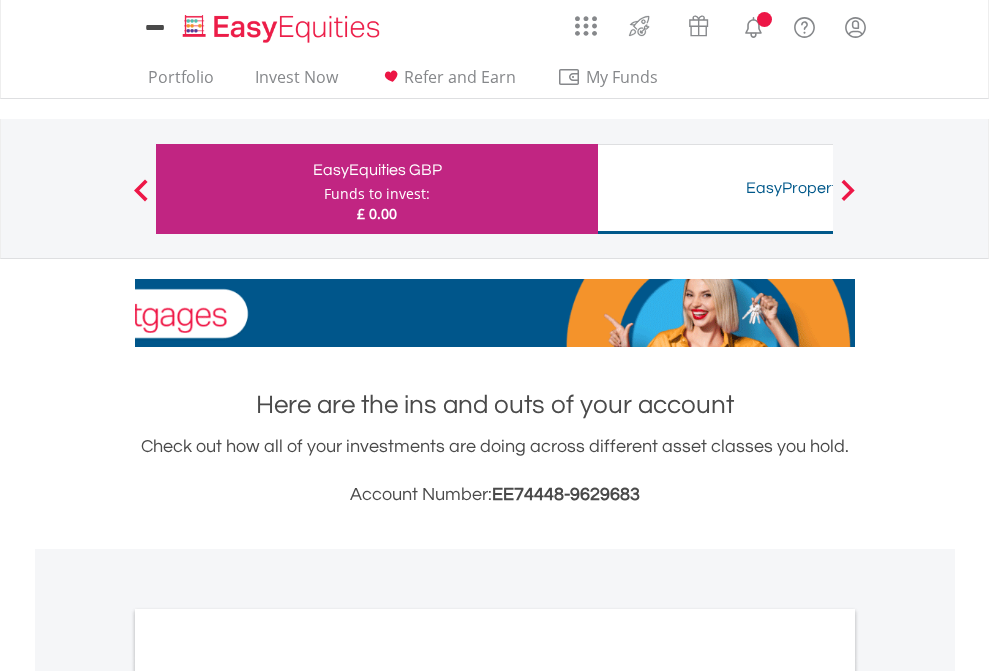 scroll, scrollTop: 0, scrollLeft: 0, axis: both 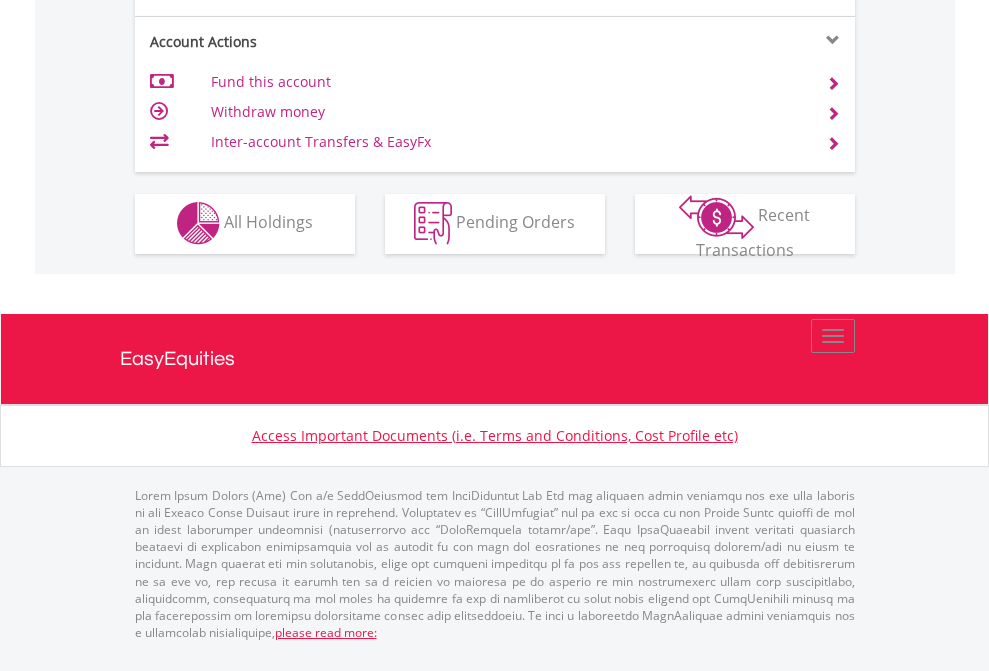 click on "Investment types" at bounding box center (706, -353) 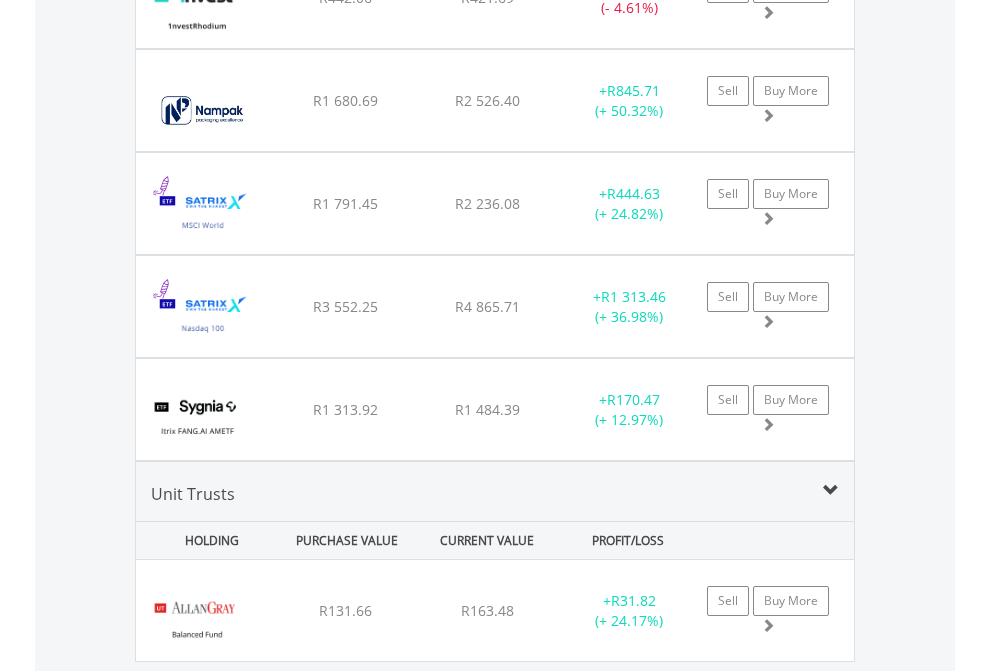scroll, scrollTop: 144, scrollLeft: 0, axis: vertical 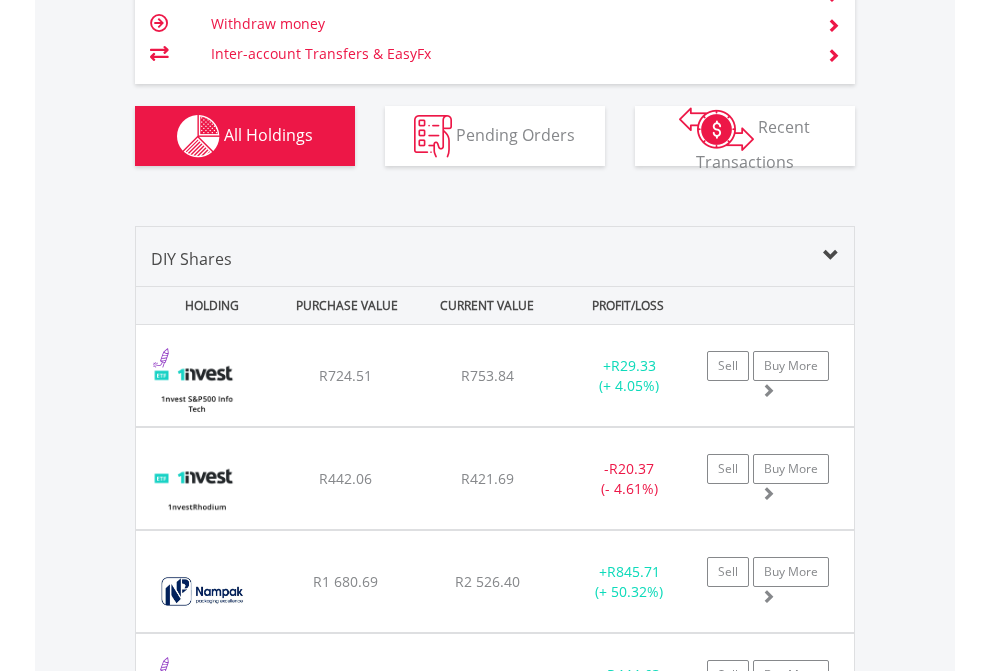 click on "TFSA" at bounding box center [818, -1264] 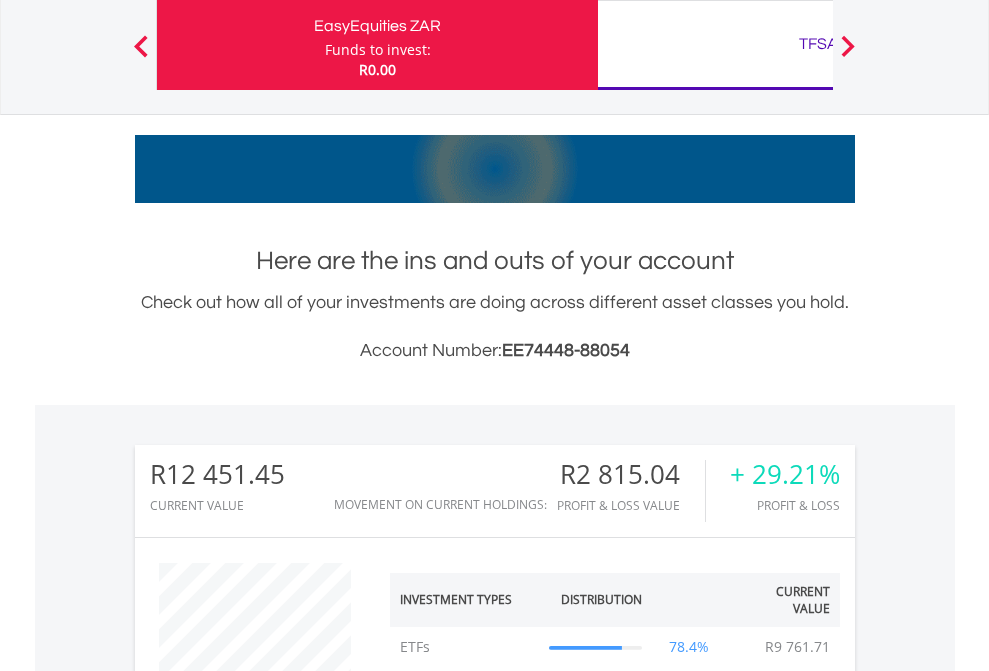 scroll, scrollTop: 999808, scrollLeft: 999687, axis: both 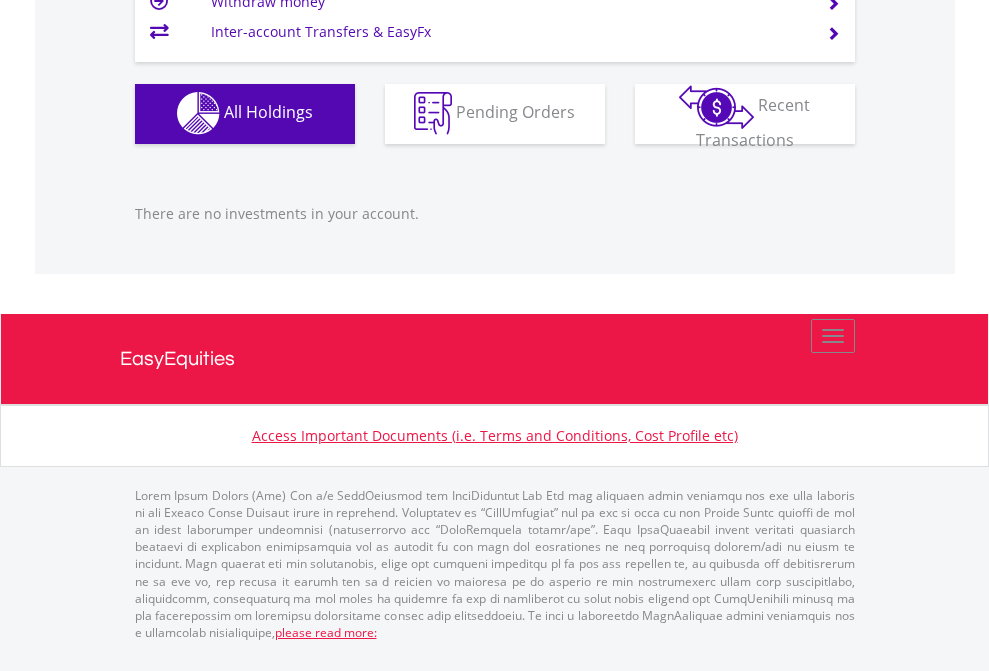 click on "EasyEquities USD" at bounding box center [818, -1142] 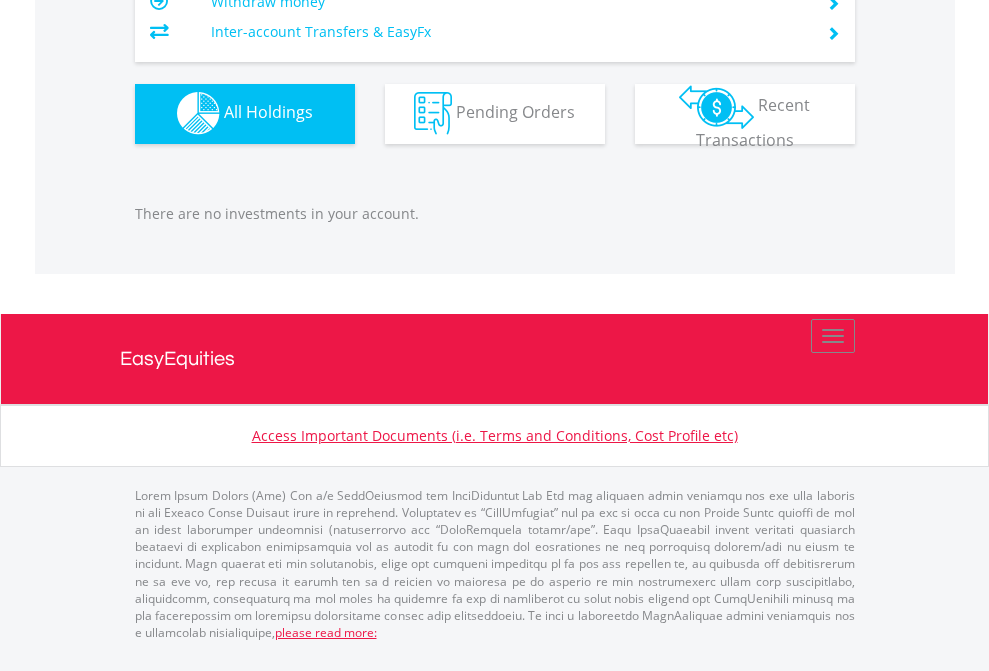 scroll, scrollTop: 1980, scrollLeft: 0, axis: vertical 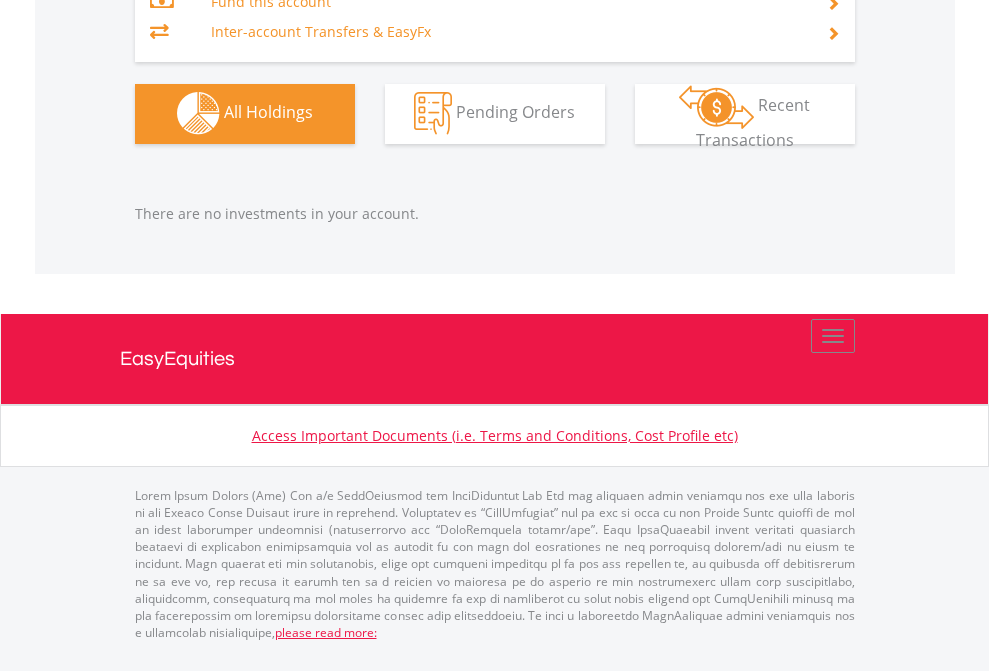 click on "EasyEquities GBP" at bounding box center (818, -1323) 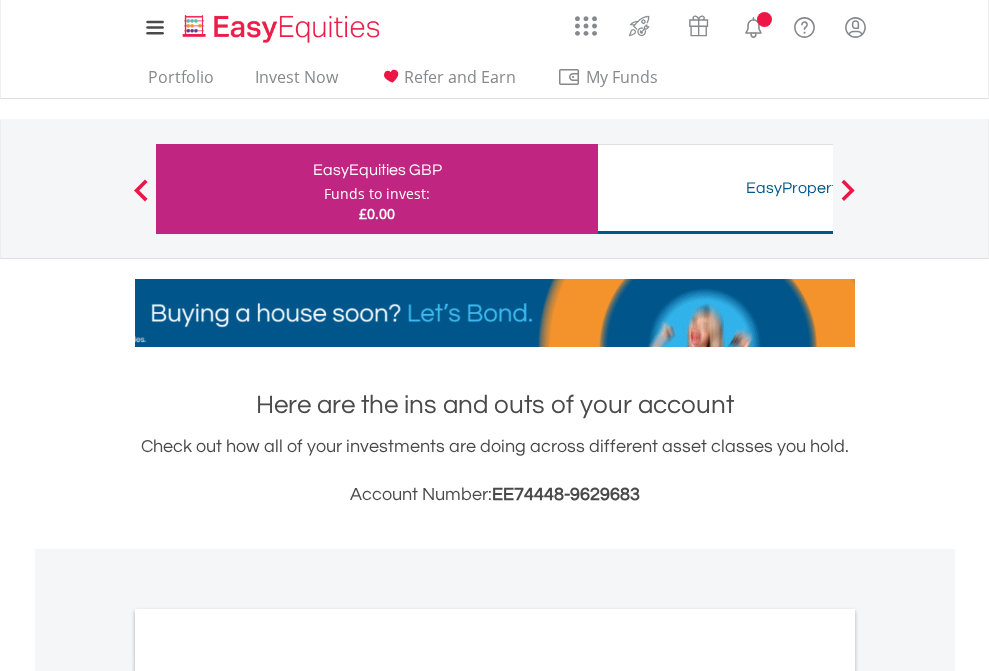 scroll, scrollTop: 1202, scrollLeft: 0, axis: vertical 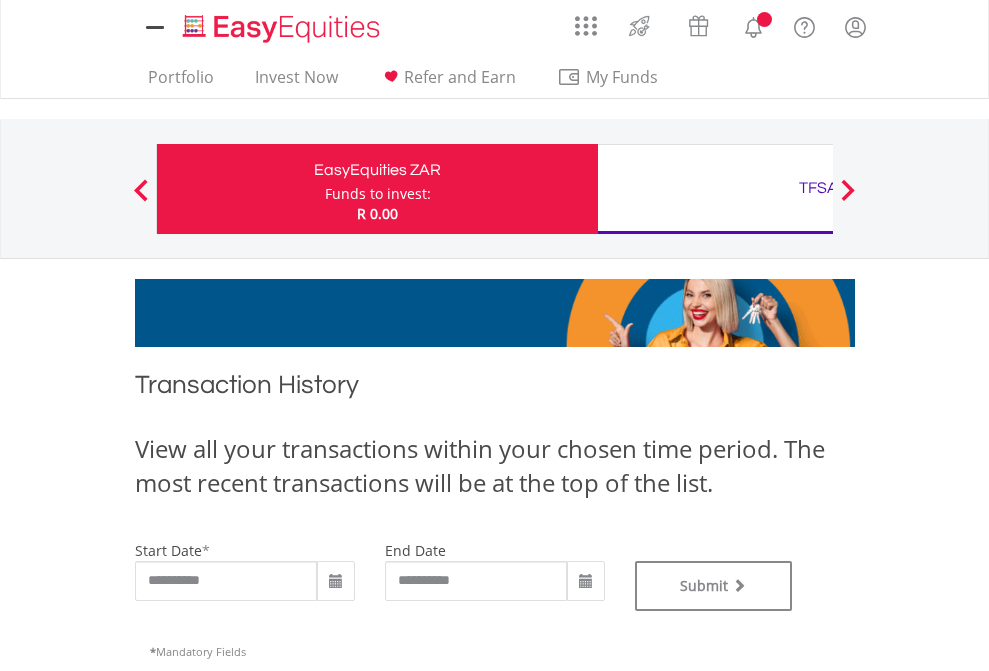 type on "**********" 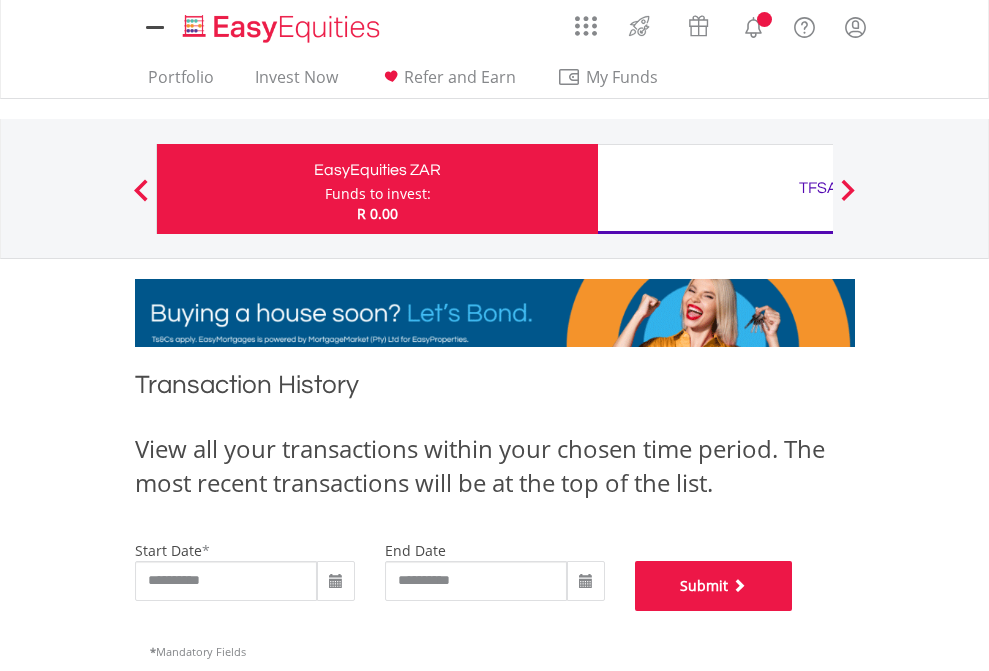 click on "Submit" at bounding box center (714, 586) 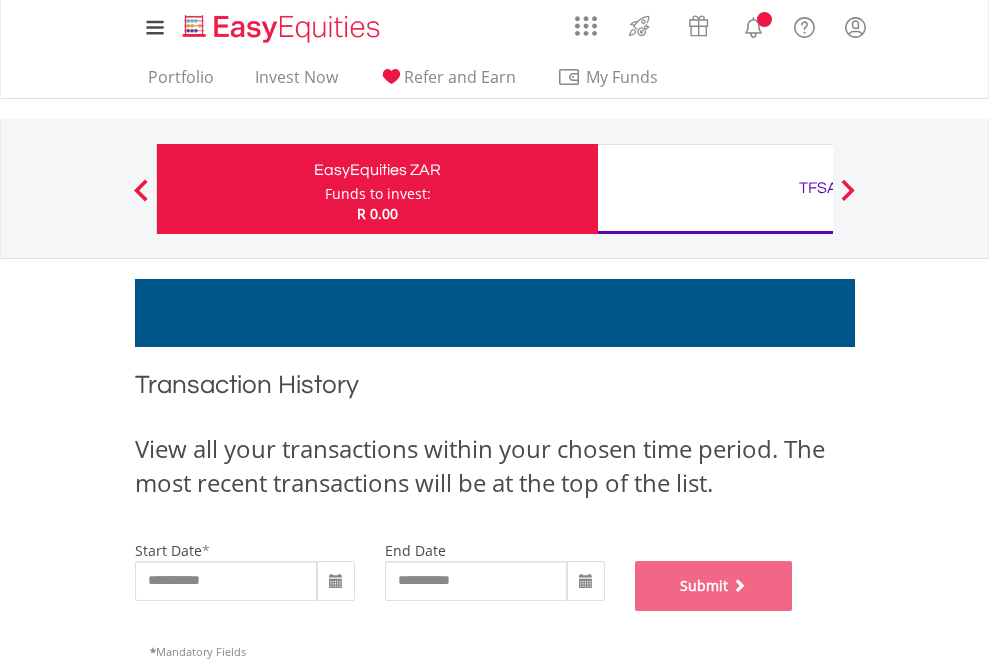 scroll, scrollTop: 811, scrollLeft: 0, axis: vertical 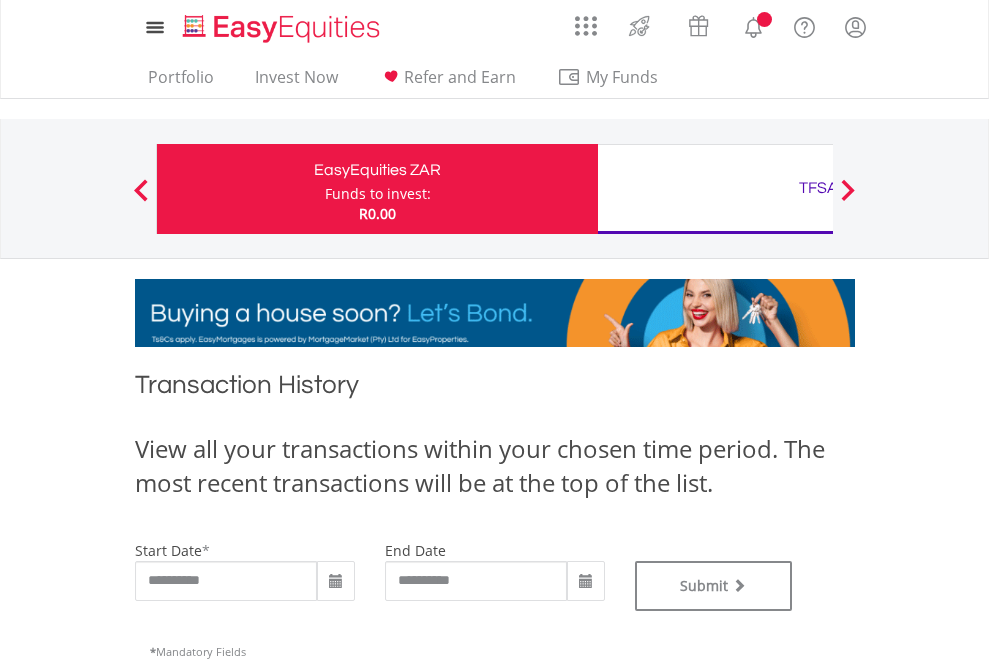 click on "TFSA" at bounding box center (818, 188) 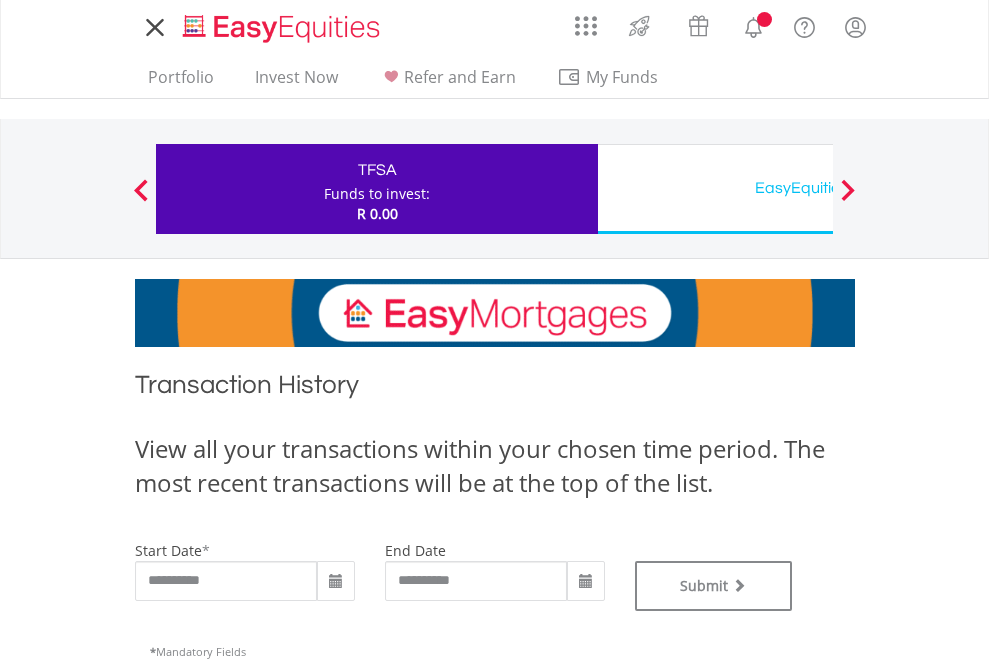 type on "**********" 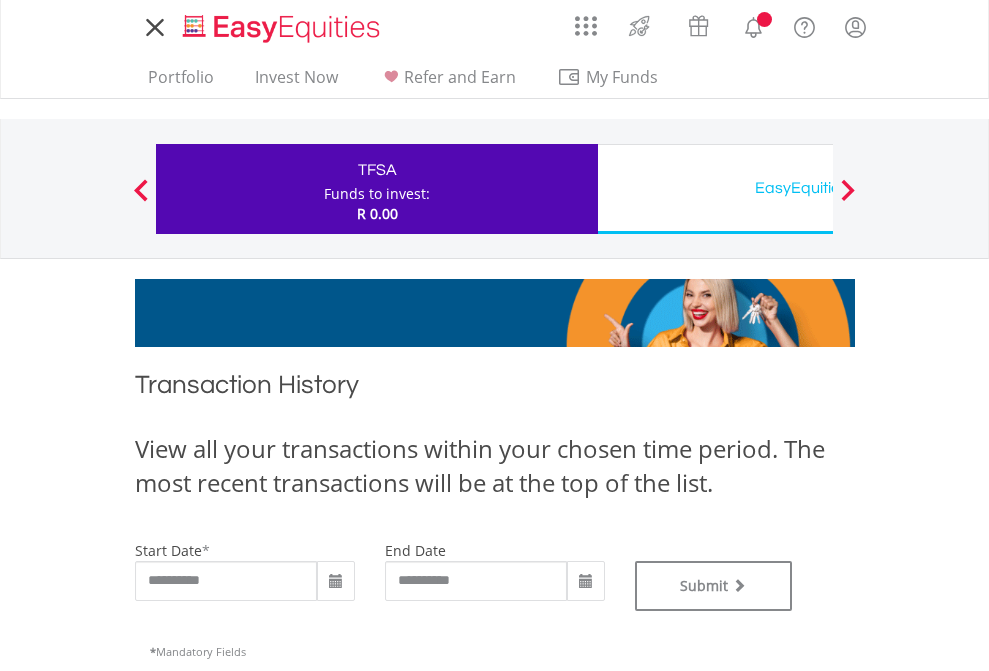 scroll, scrollTop: 0, scrollLeft: 0, axis: both 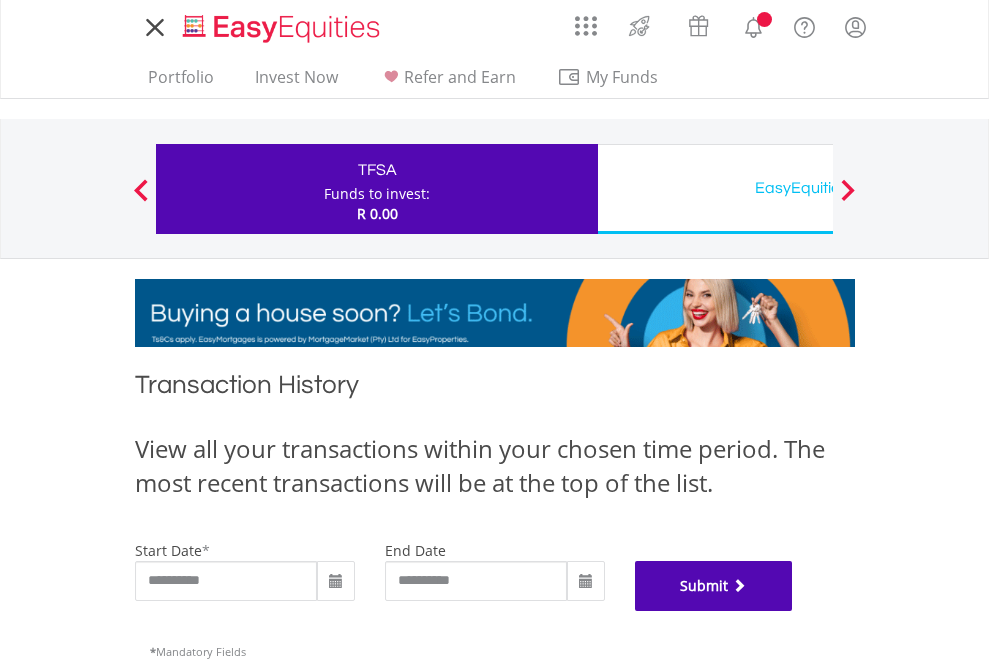 click on "Submit" at bounding box center [714, 586] 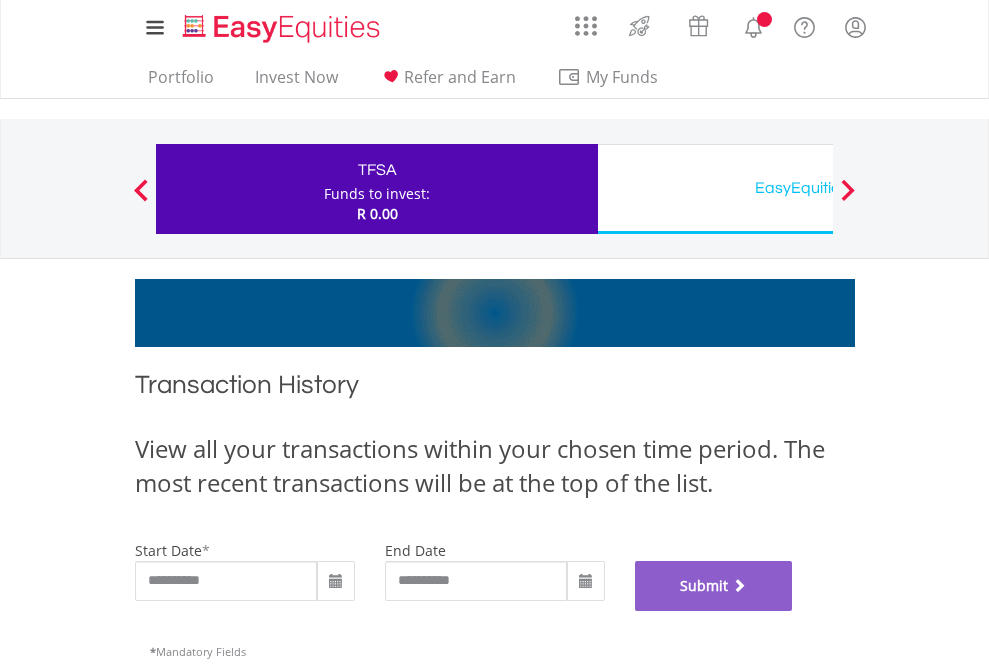 scroll, scrollTop: 811, scrollLeft: 0, axis: vertical 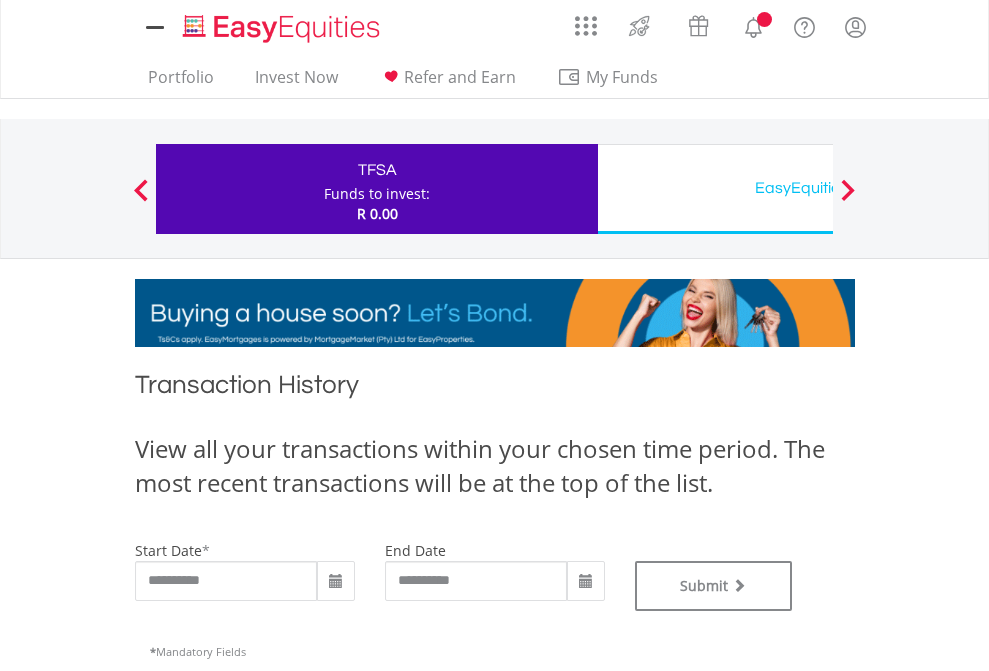 click on "EasyEquities USD" at bounding box center (818, 188) 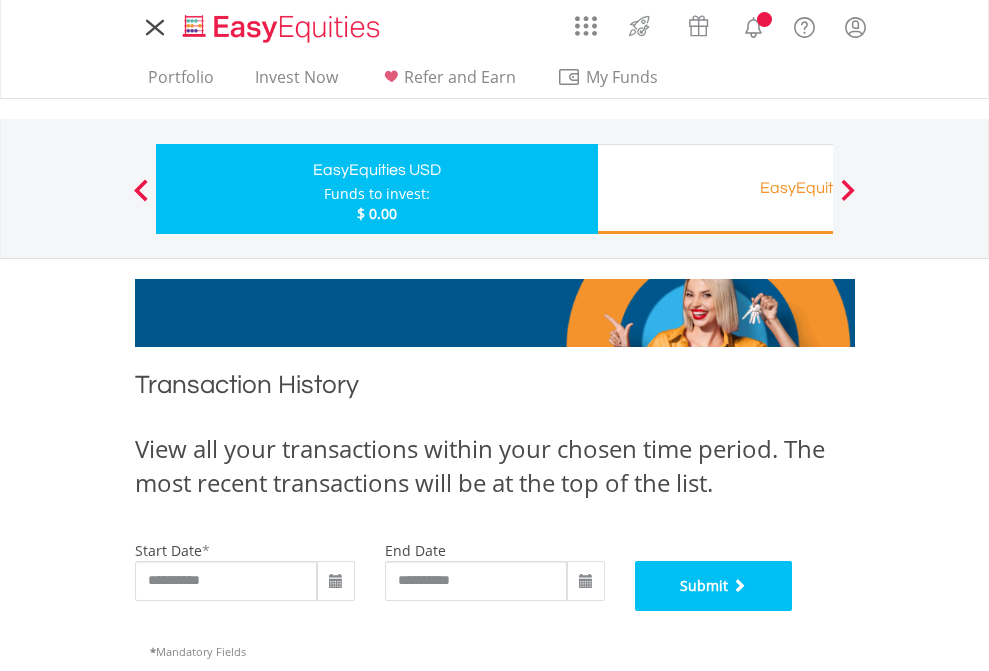 click on "Submit" at bounding box center [714, 586] 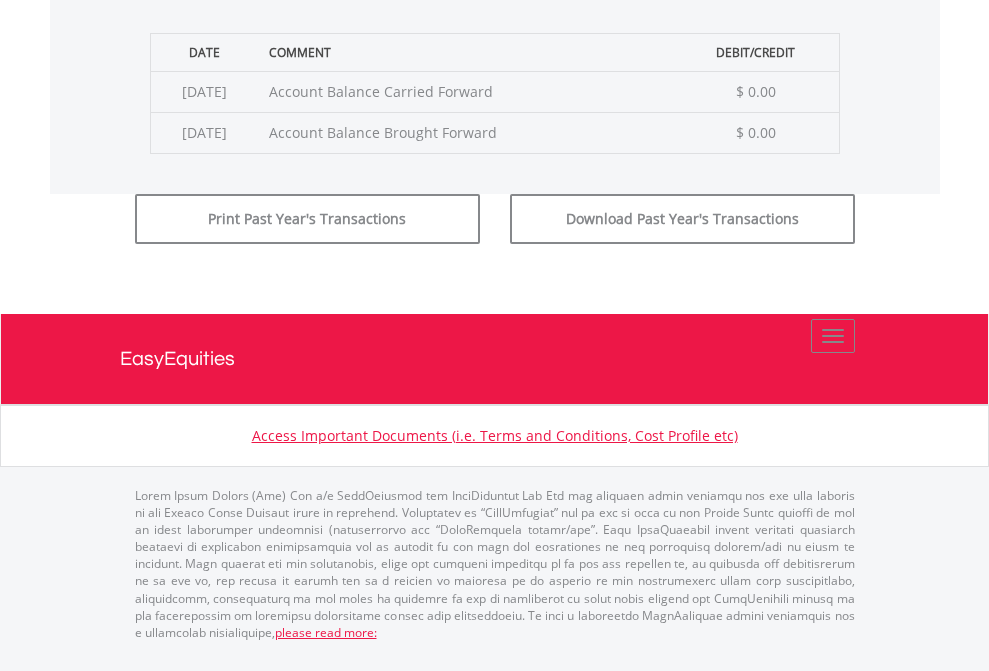 scroll, scrollTop: 811, scrollLeft: 0, axis: vertical 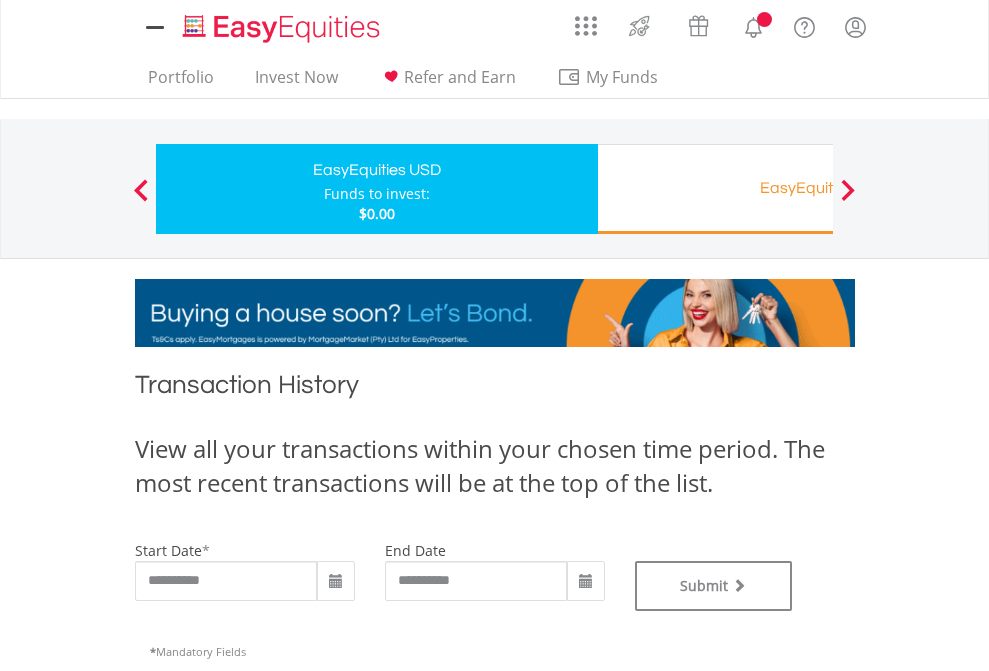 click on "EasyEquities RA" at bounding box center (818, 188) 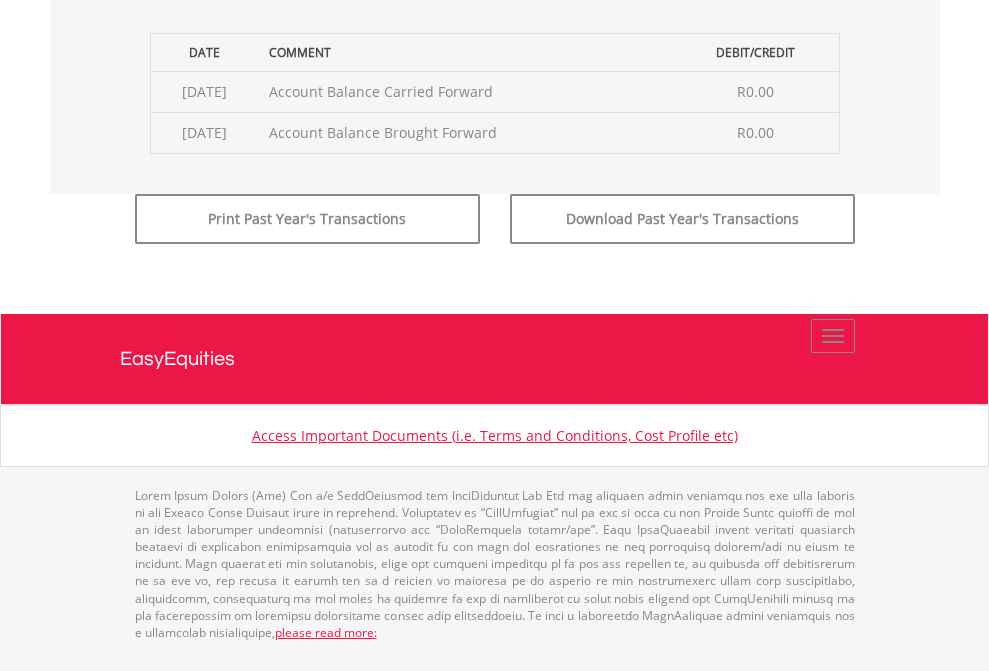 click on "Submit" at bounding box center [714, -183] 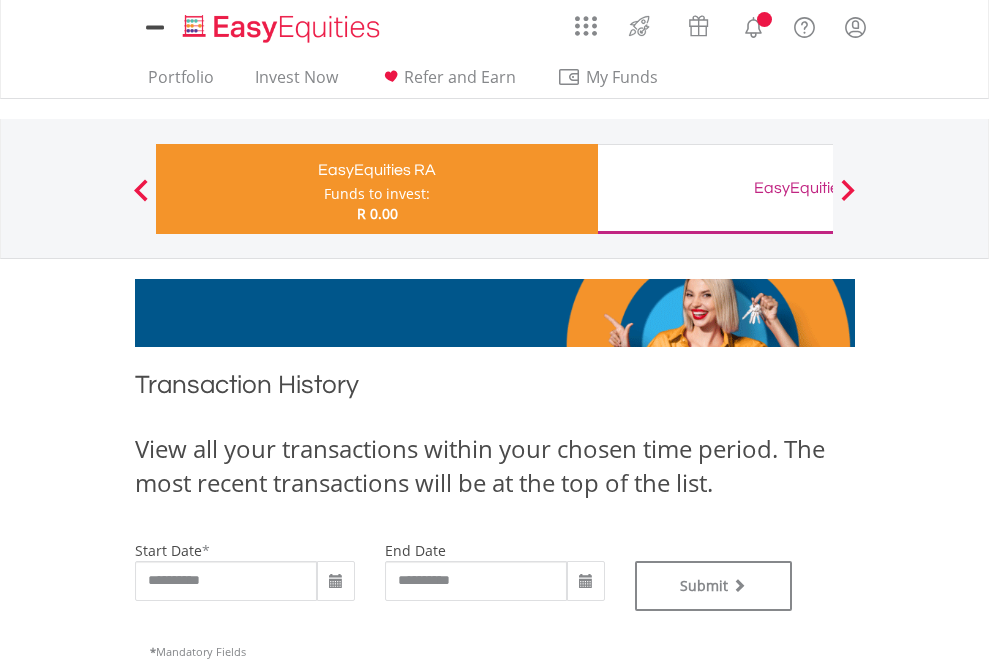 scroll, scrollTop: 0, scrollLeft: 0, axis: both 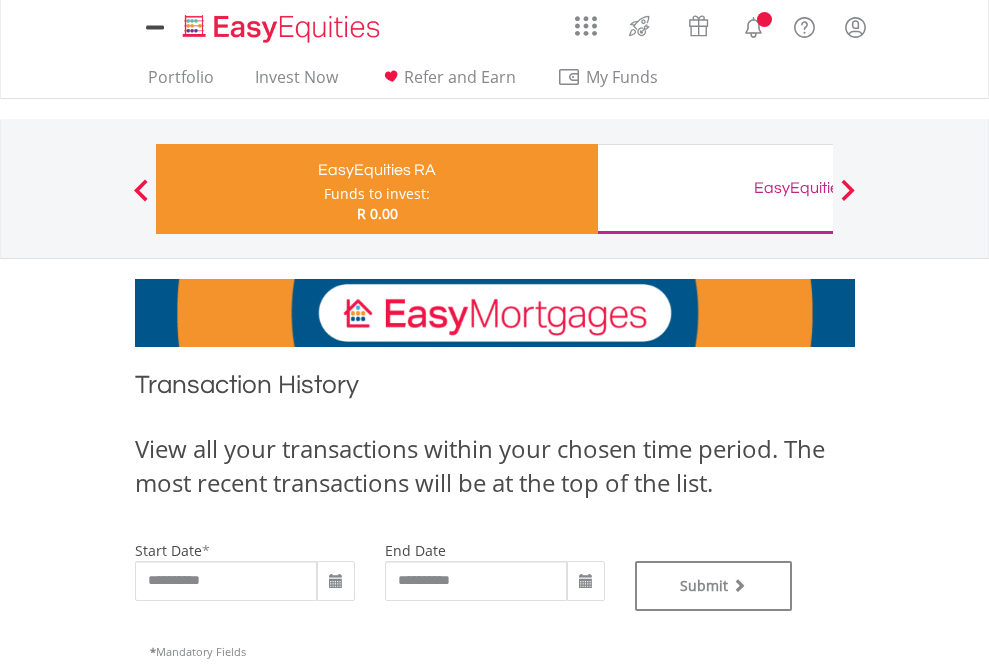 click on "EasyEquities GBP" at bounding box center [818, 188] 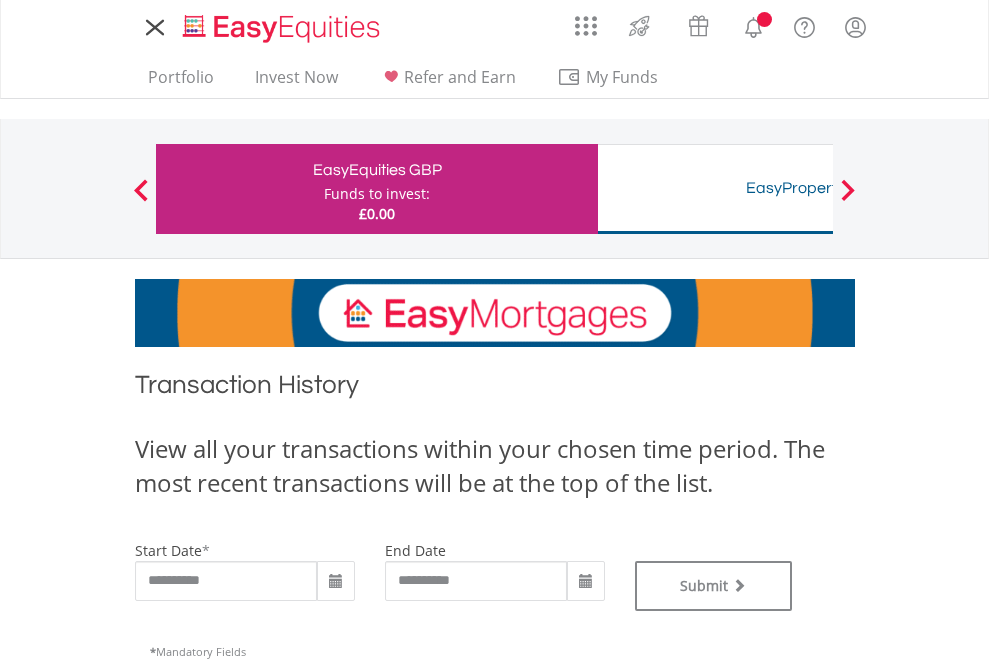 scroll, scrollTop: 0, scrollLeft: 0, axis: both 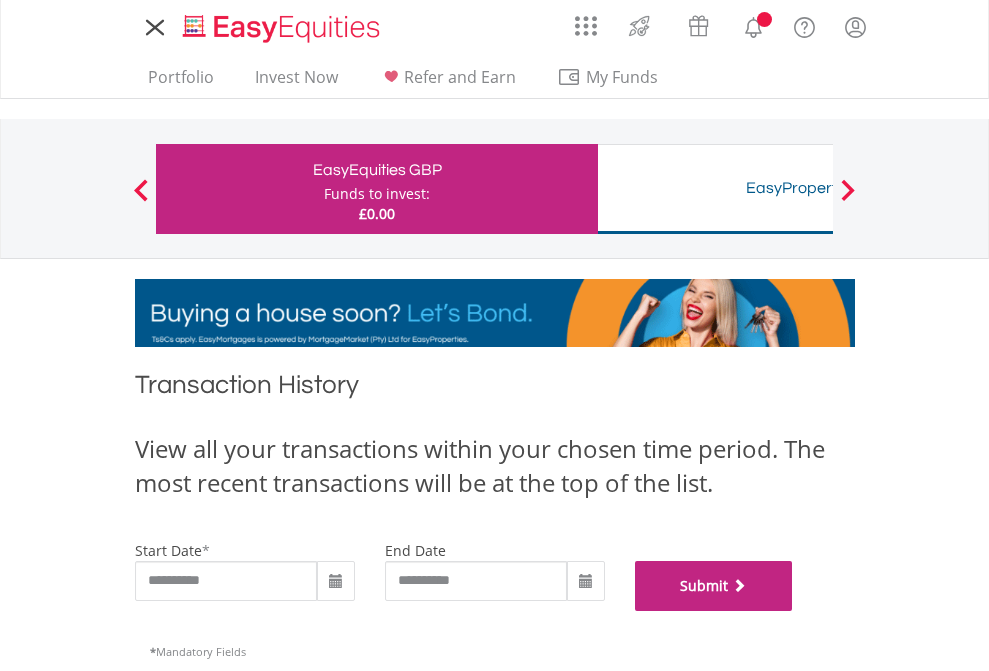 click on "Submit" at bounding box center [714, 586] 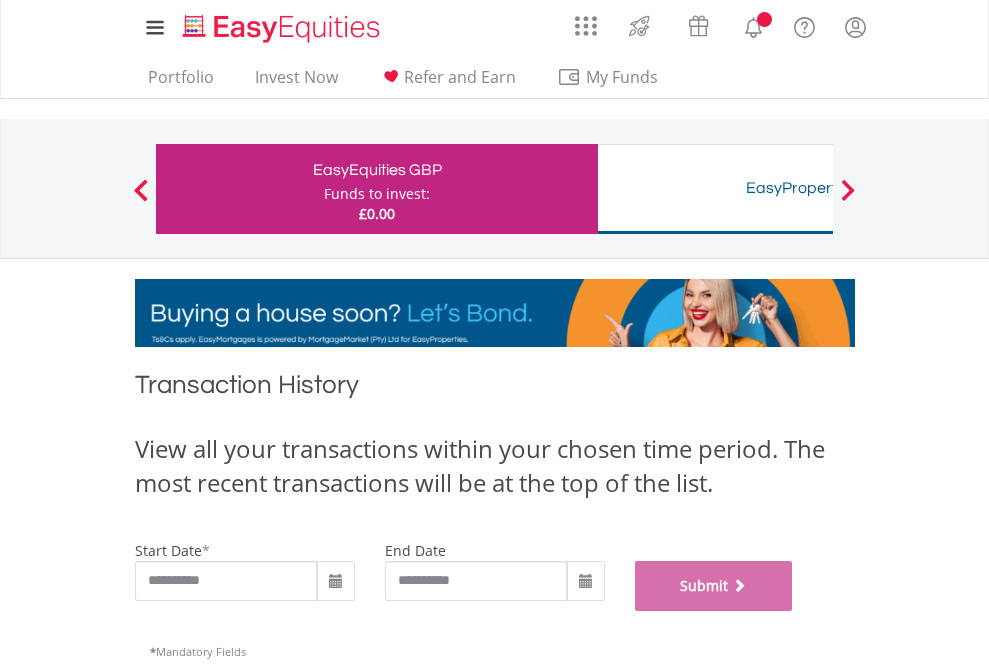 scroll, scrollTop: 811, scrollLeft: 0, axis: vertical 